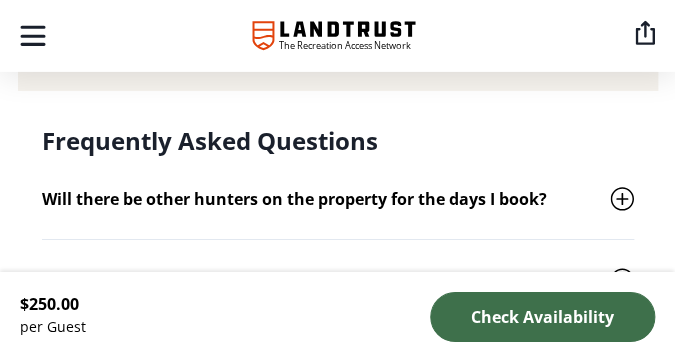 scroll, scrollTop: 3045, scrollLeft: 0, axis: vertical 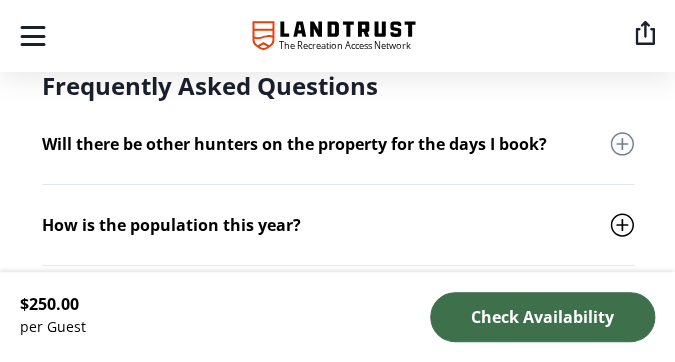 click 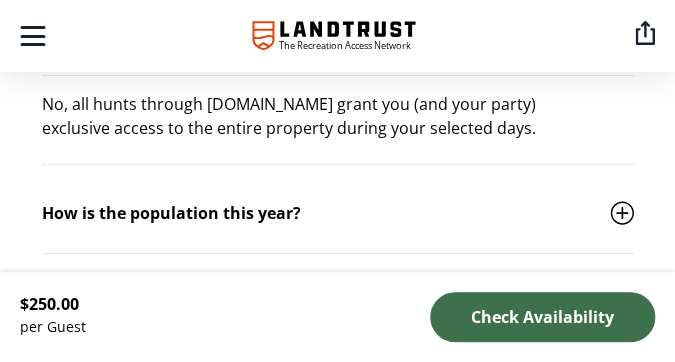 scroll, scrollTop: 3255, scrollLeft: 0, axis: vertical 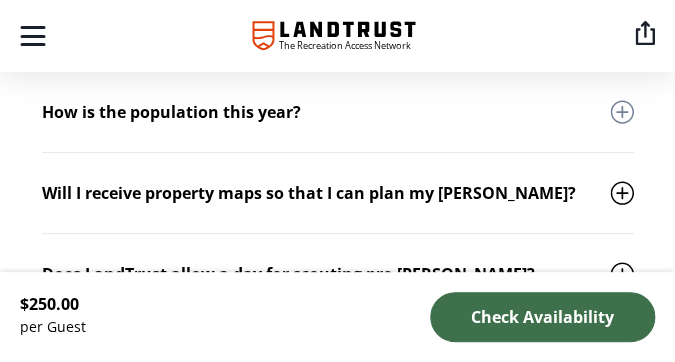 click 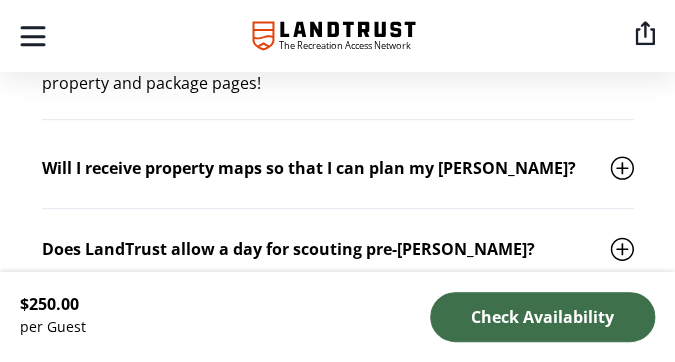 scroll, scrollTop: 3465, scrollLeft: 0, axis: vertical 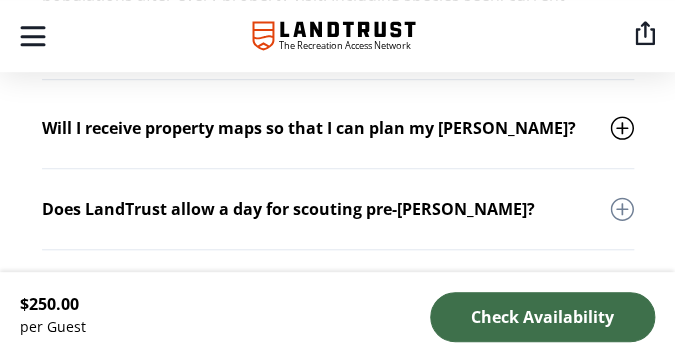 click 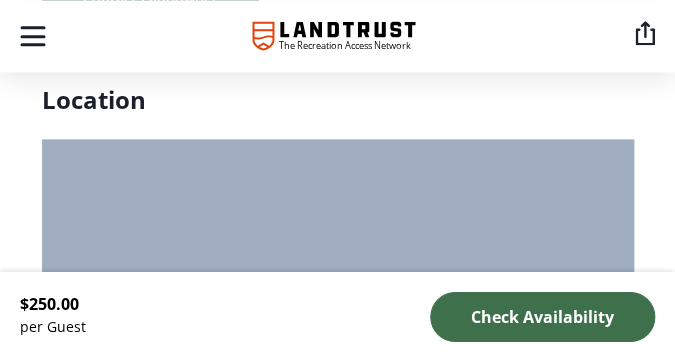 scroll, scrollTop: 5355, scrollLeft: 0, axis: vertical 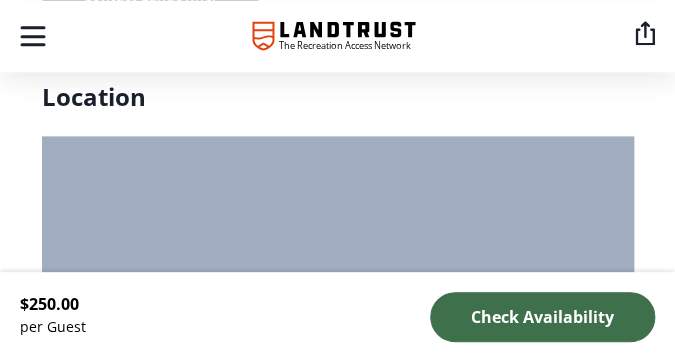 click at bounding box center [338, 149] 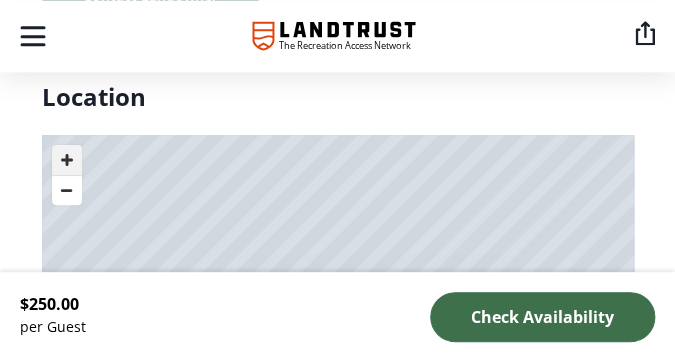 click at bounding box center [67, 160] 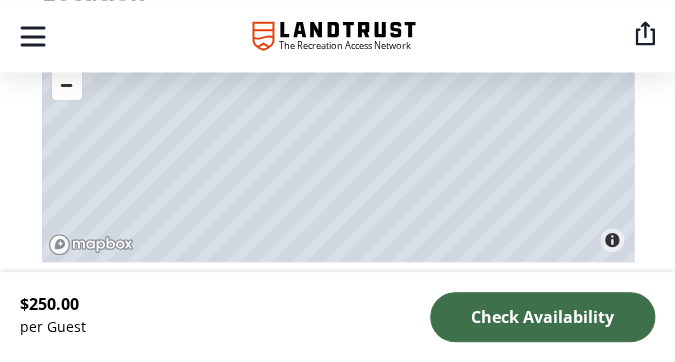 scroll, scrollTop: 5355, scrollLeft: 0, axis: vertical 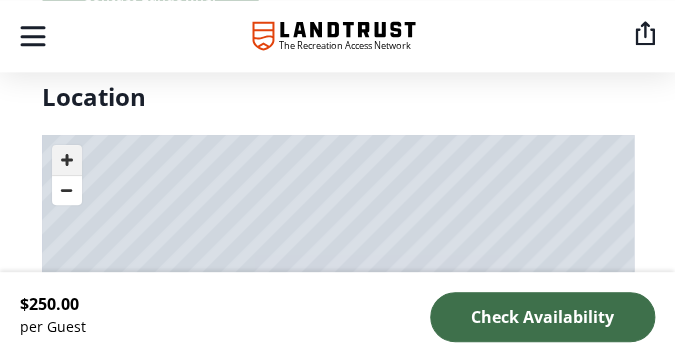 click at bounding box center (67, 160) 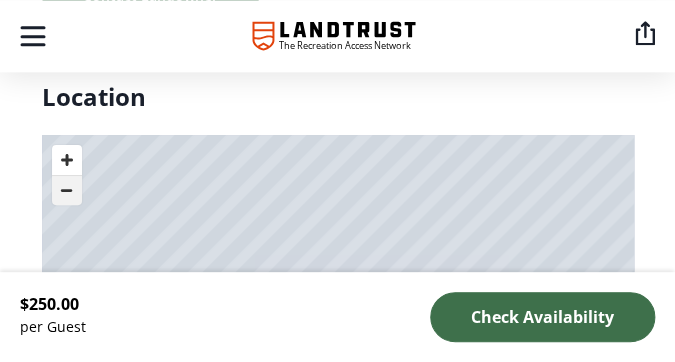 click at bounding box center (67, 190) 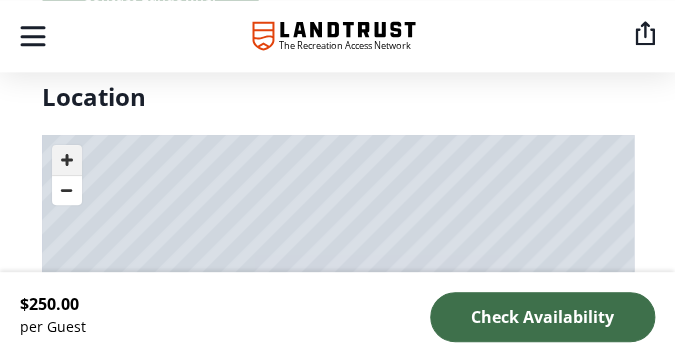 click at bounding box center [67, 160] 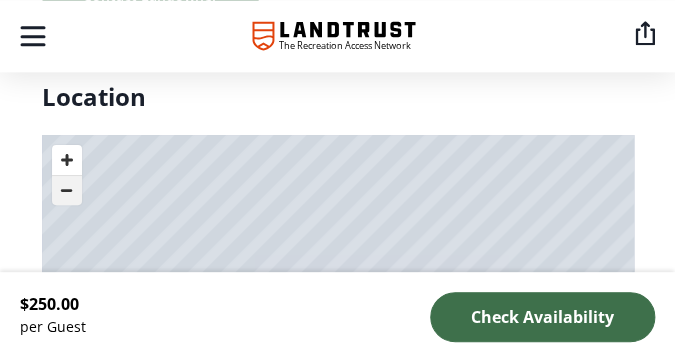 click at bounding box center [67, 190] 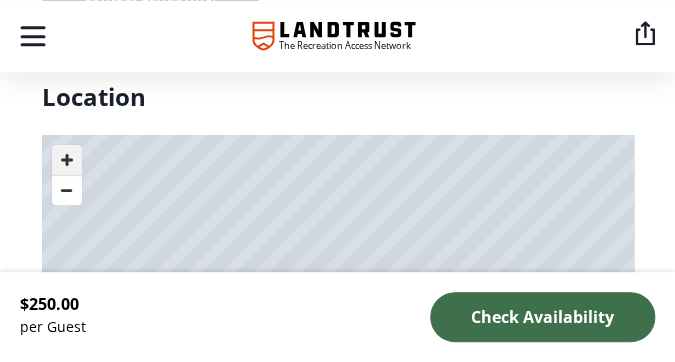 click at bounding box center [67, 160] 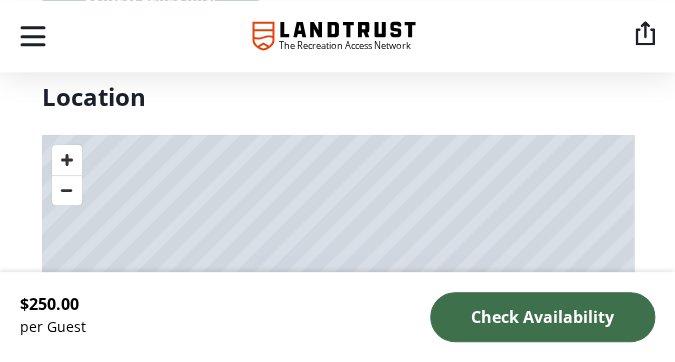 click on "The ranch is primarily home to mule deer, and it's a great spot to fill your general tag. Lots of hills and bluffs with Ponderosa pines, plus abundant draws should make for plenty of opportunity to get on a buck.
There is some potential for whitetail as well; however, sportsmen are most likely to find muleys during their [PERSON_NAME].
Package Details The ranch is primarily home to mule deer, and it's a great spot to fill your general tag. Lots of hills and bluffs with Ponderosa pines, plus abundant draws should make for plenty of opportunity to get on a buck.
There is some potential for whitetail as well; however, sportsmen are most likely to find muleys during their [PERSON_NAME].
What's Included Species Mule Deer Hunting Method Firearms Archery Optional Add ons RV Site   |  $75.00   / Night Additional Details Location dependent on where we have cattle. ...   Show More Tent Access   |  $75.00   / Night GMU and Species Info Unit: 702 Availabile Species: Mule Deer Tag Availability Opportunities Resident OTC & Draw Draw" at bounding box center (338, -2066) 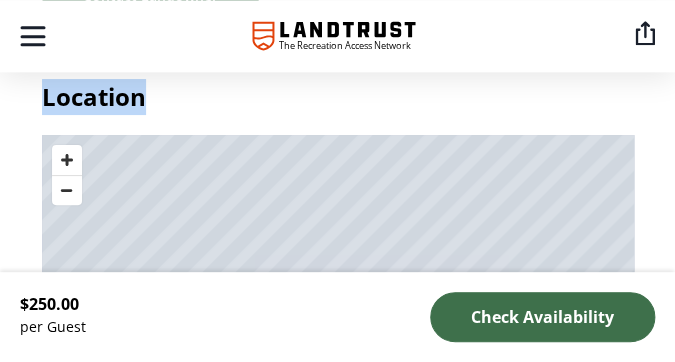 drag, startPoint x: 663, startPoint y: 117, endPoint x: 655, endPoint y: 168, distance: 51.62364 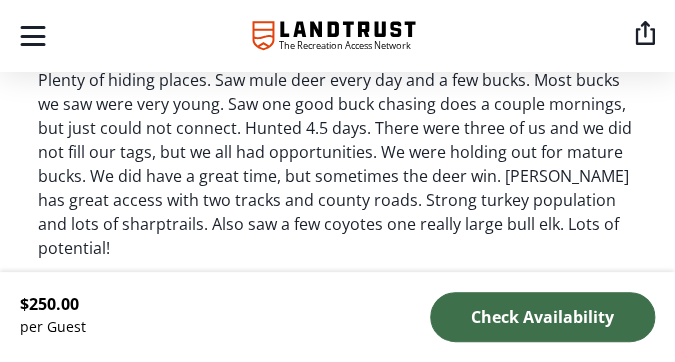 scroll, scrollTop: 4725, scrollLeft: 0, axis: vertical 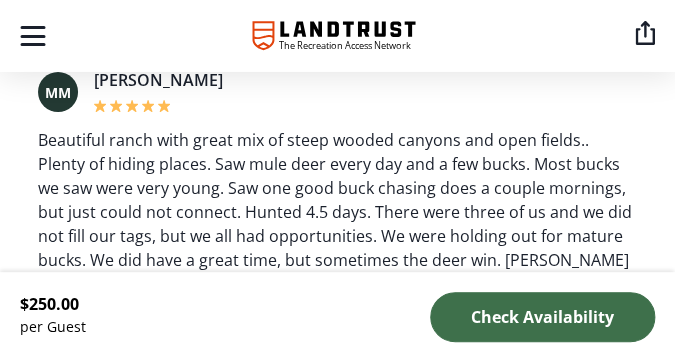 click on "MM [PERSON_NAME] Beautiful ranch with great mix of steep wooded canyons and open fields..  Plenty of hiding places.  Saw mule deer every day and a few bucks.  Most bucks we saw were very young. Saw one good buck chasing does a couple mornings, but just could not connect.  Hunted 4.5  days.  There were three of us and we did not fill our tags, but we all had opportunities.  We were holding out for mature bucks.  We did have a great time, but sometimes the deer win.  [PERSON_NAME] has great access with two tracks and county roads.  Strong turkey population and lots of sharptrails.  Also saw a few coyotes one really large bull elk.  Lots of potential! Reviewed by Guest on [DATE]" at bounding box center (338, 221) 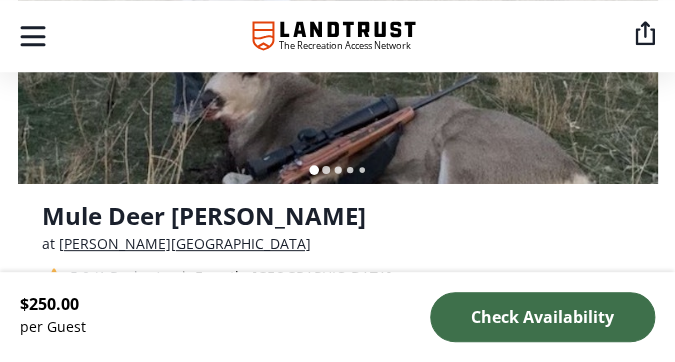 scroll, scrollTop: 420, scrollLeft: 0, axis: vertical 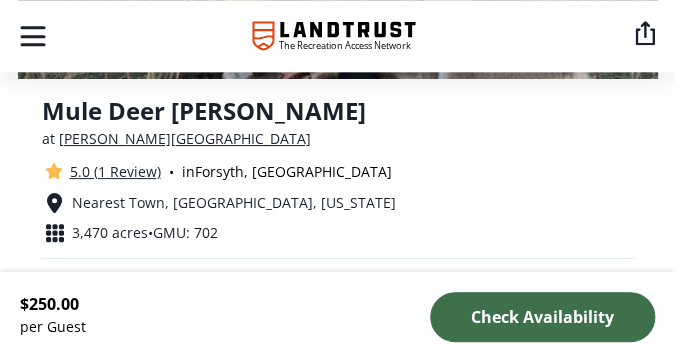 click on "[PERSON_NAME][GEOGRAPHIC_DATA]" at bounding box center [185, 138] 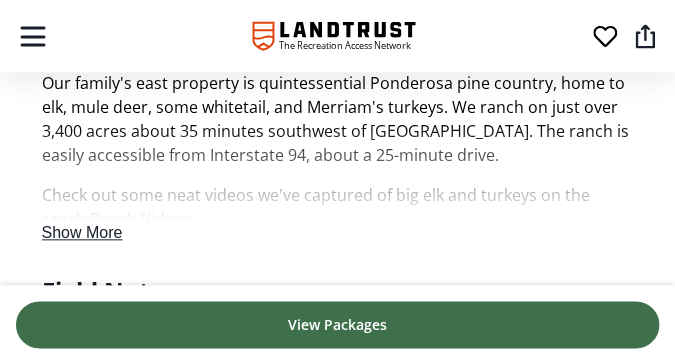 scroll, scrollTop: 630, scrollLeft: 0, axis: vertical 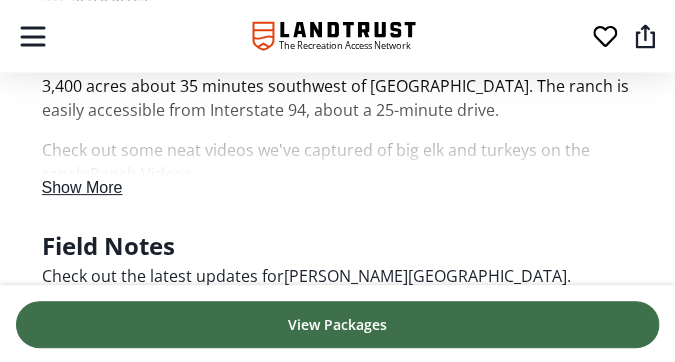 click on "Show More" at bounding box center [82, 187] 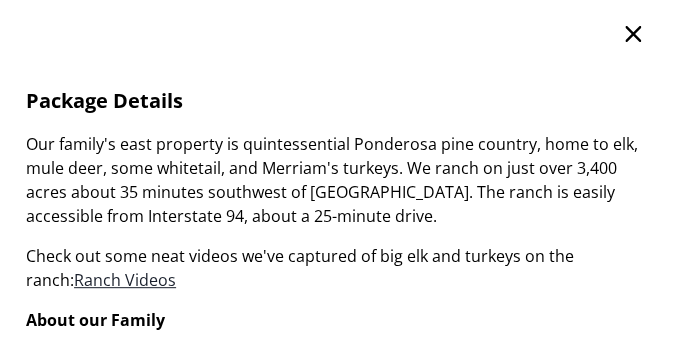 click on "Ranch Videos" at bounding box center (125, 280) 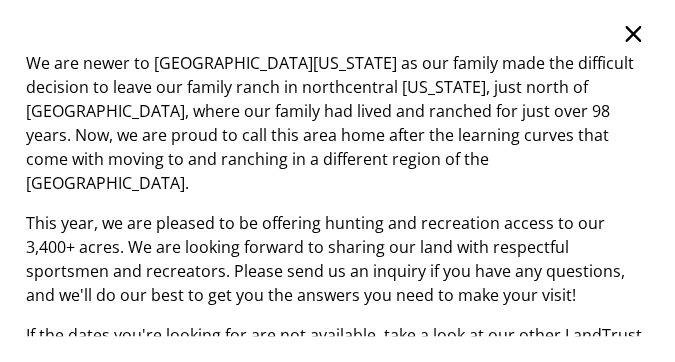 scroll, scrollTop: 323, scrollLeft: 0, axis: vertical 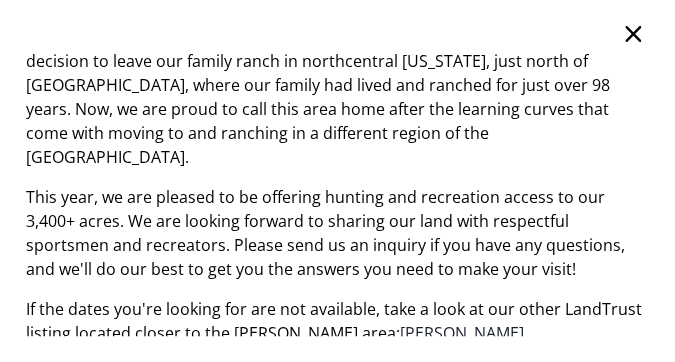 click on "[PERSON_NAME][GEOGRAPHIC_DATA] acres" at bounding box center [275, 345] 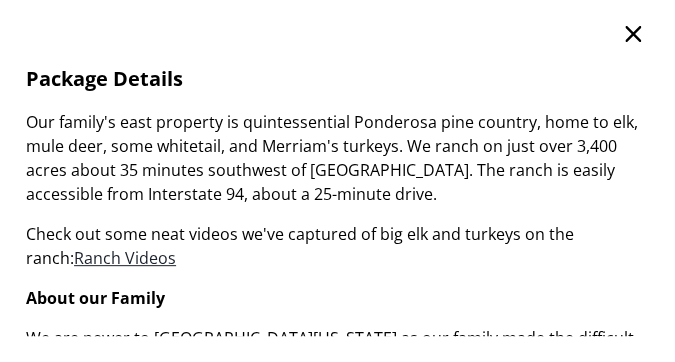 scroll, scrollTop: 0, scrollLeft: 0, axis: both 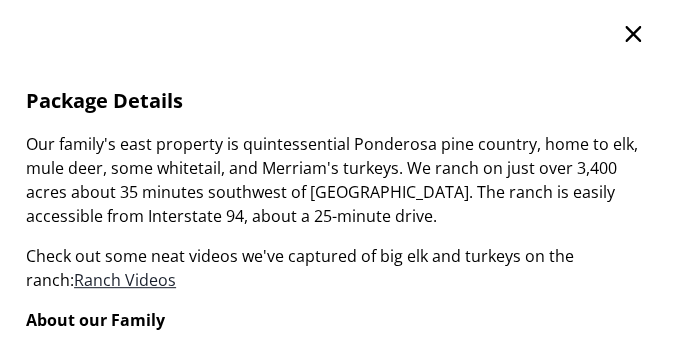 click on "Ranch Videos" at bounding box center [125, 280] 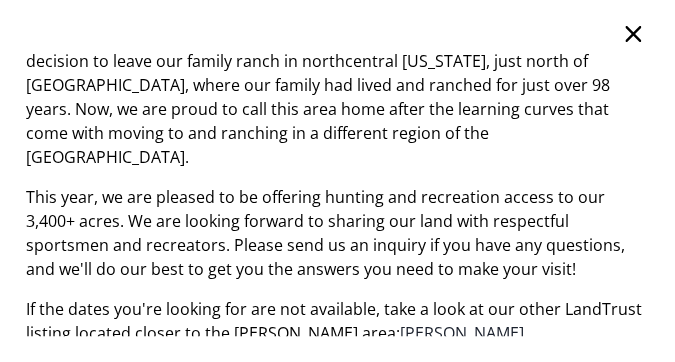 scroll, scrollTop: 0, scrollLeft: 0, axis: both 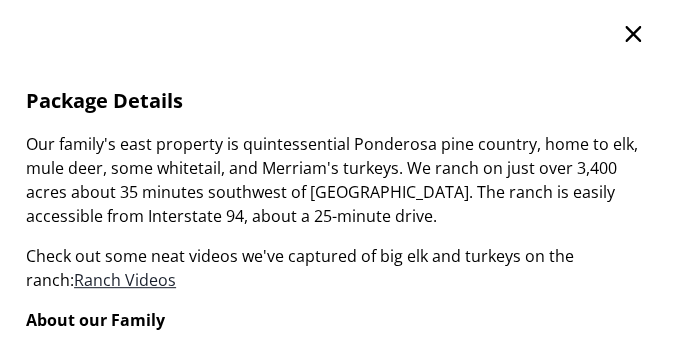 click 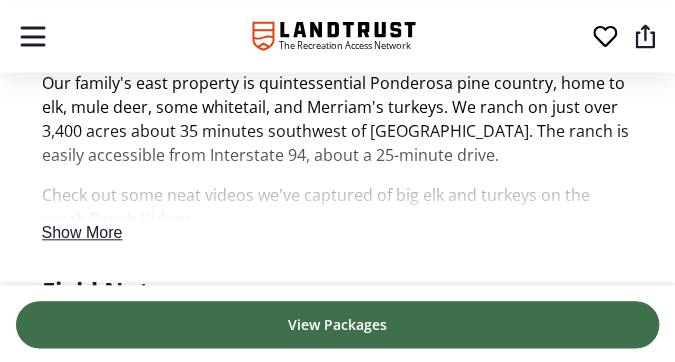 scroll, scrollTop: 630, scrollLeft: 0, axis: vertical 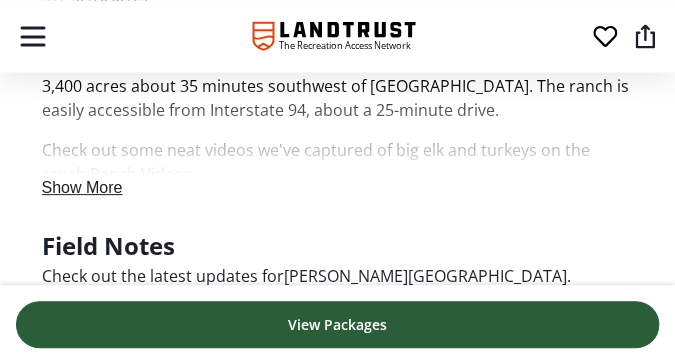 click on "View Packages" at bounding box center [337, 324] 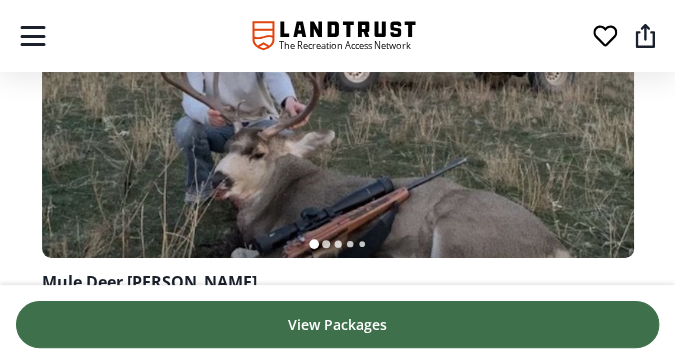 scroll, scrollTop: 3182, scrollLeft: 0, axis: vertical 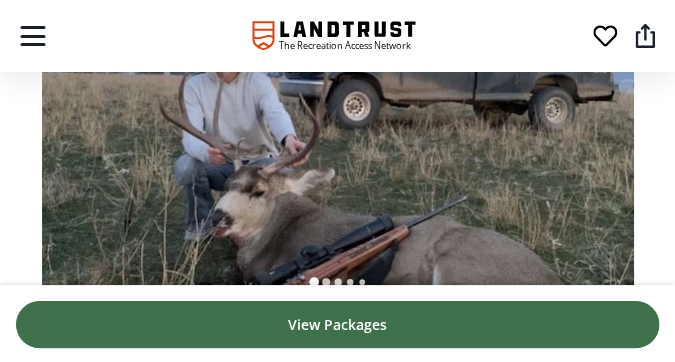 click at bounding box center [338, 99] 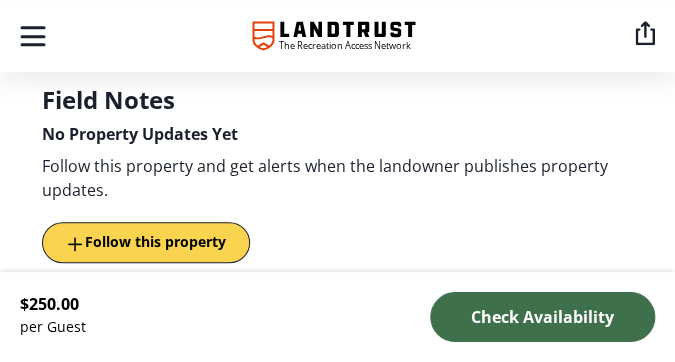 scroll, scrollTop: 1890, scrollLeft: 0, axis: vertical 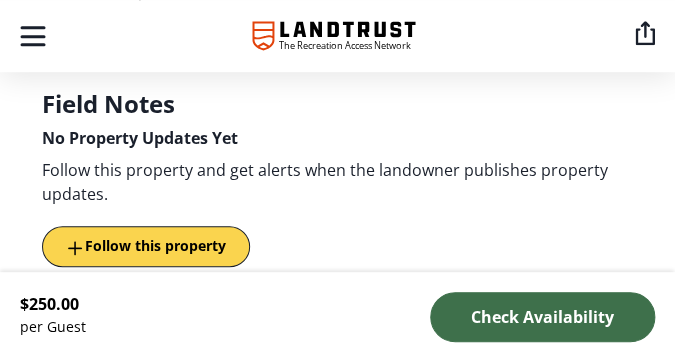 click on "Follow this property" at bounding box center [155, 245] 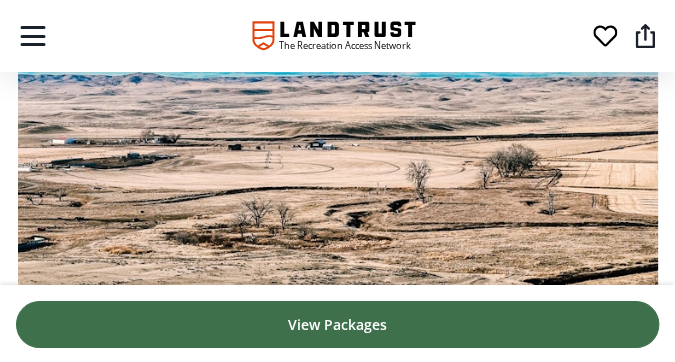 scroll, scrollTop: 0, scrollLeft: 0, axis: both 